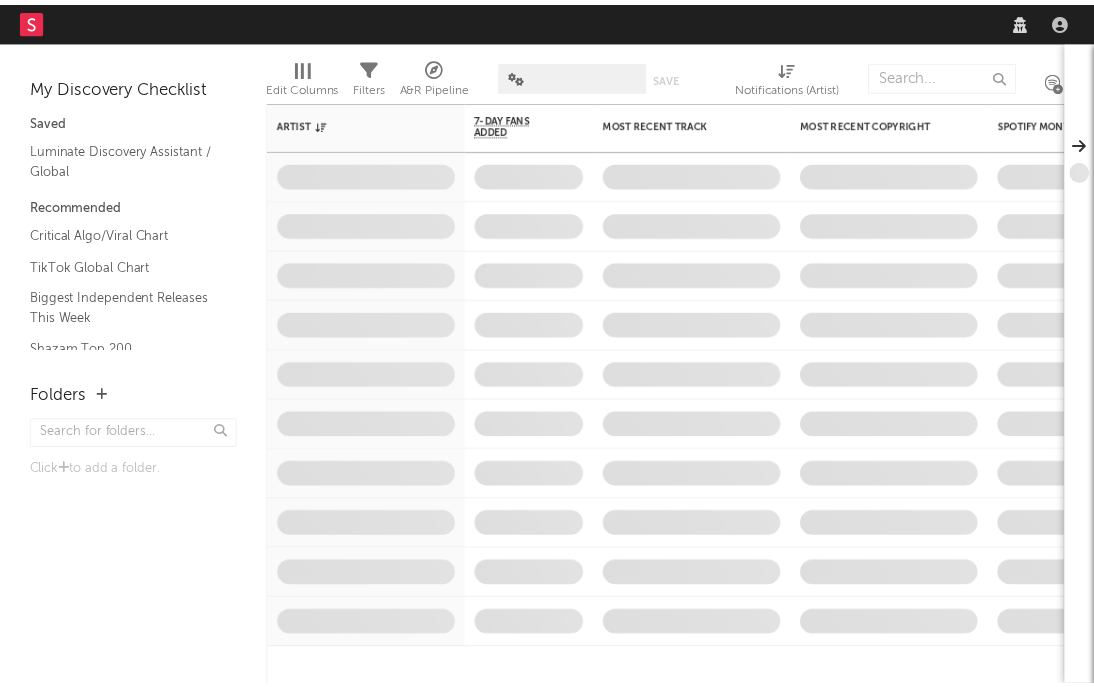 scroll, scrollTop: 0, scrollLeft: 0, axis: both 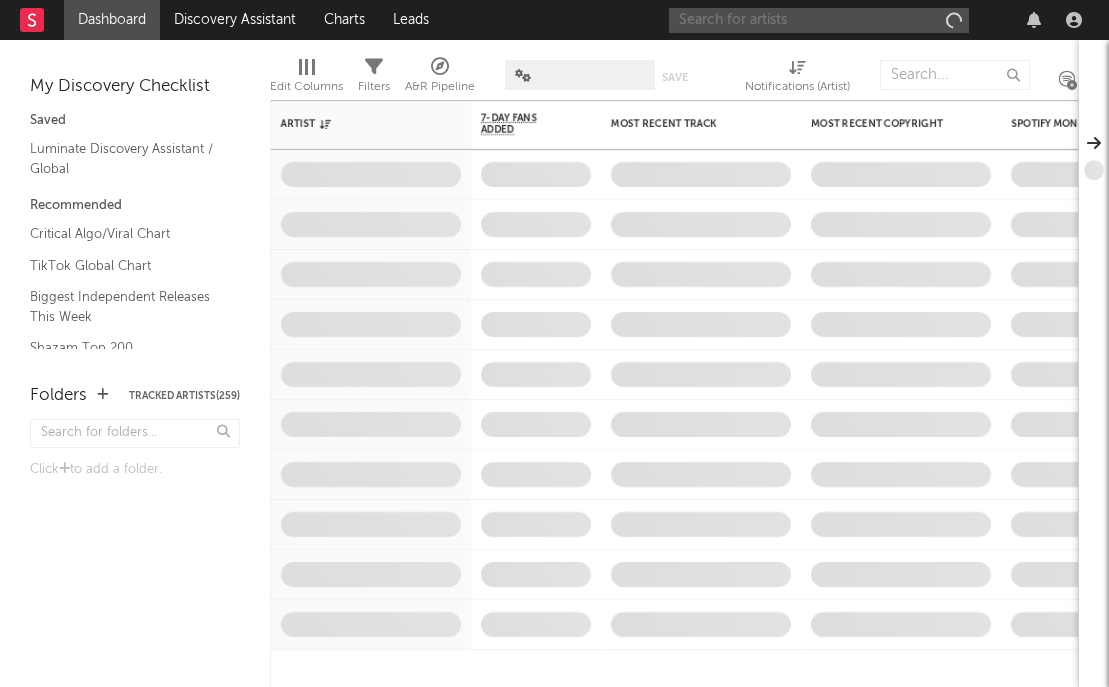 click at bounding box center [819, 20] 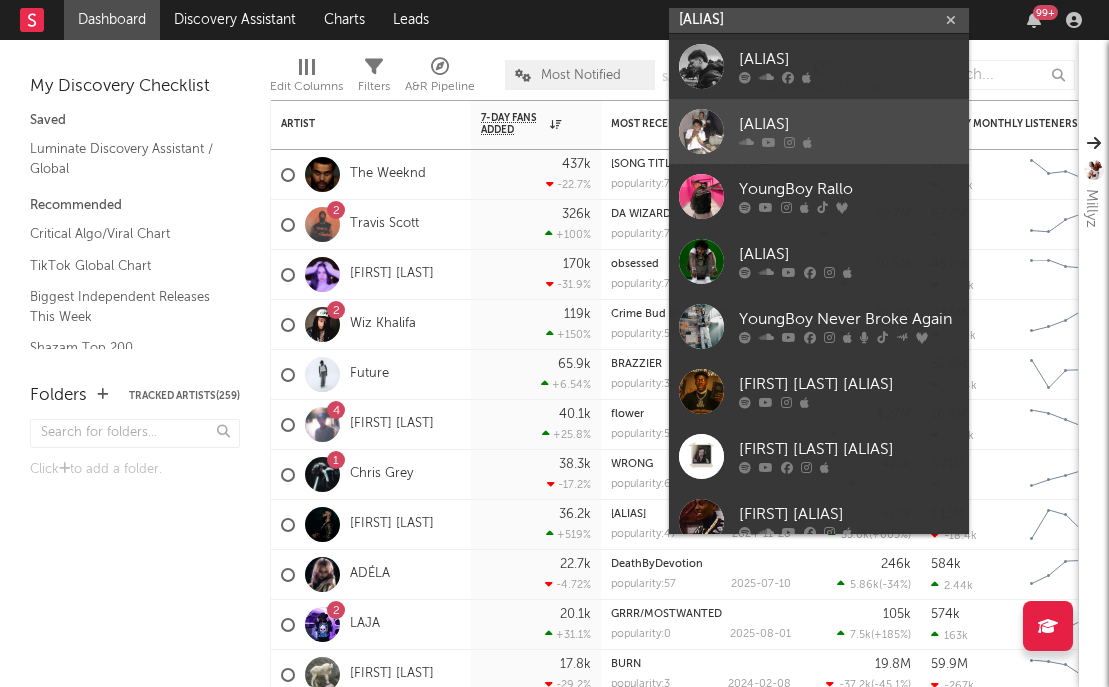 type on "[ALIAS]" 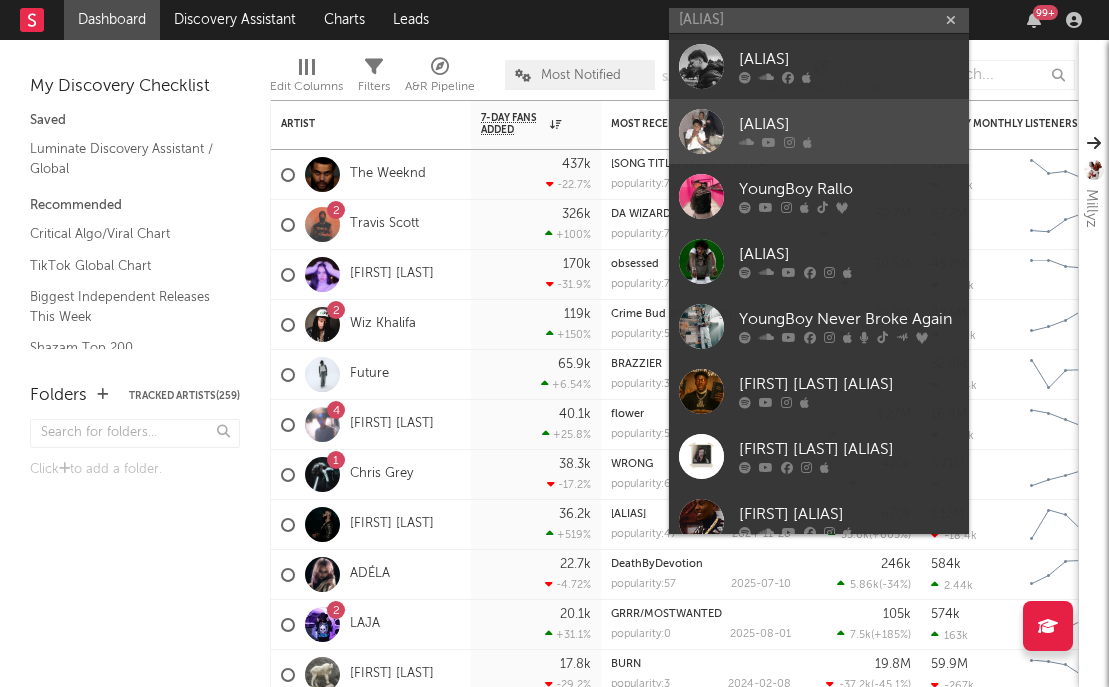 click on "[ALIAS]" at bounding box center (819, 131) 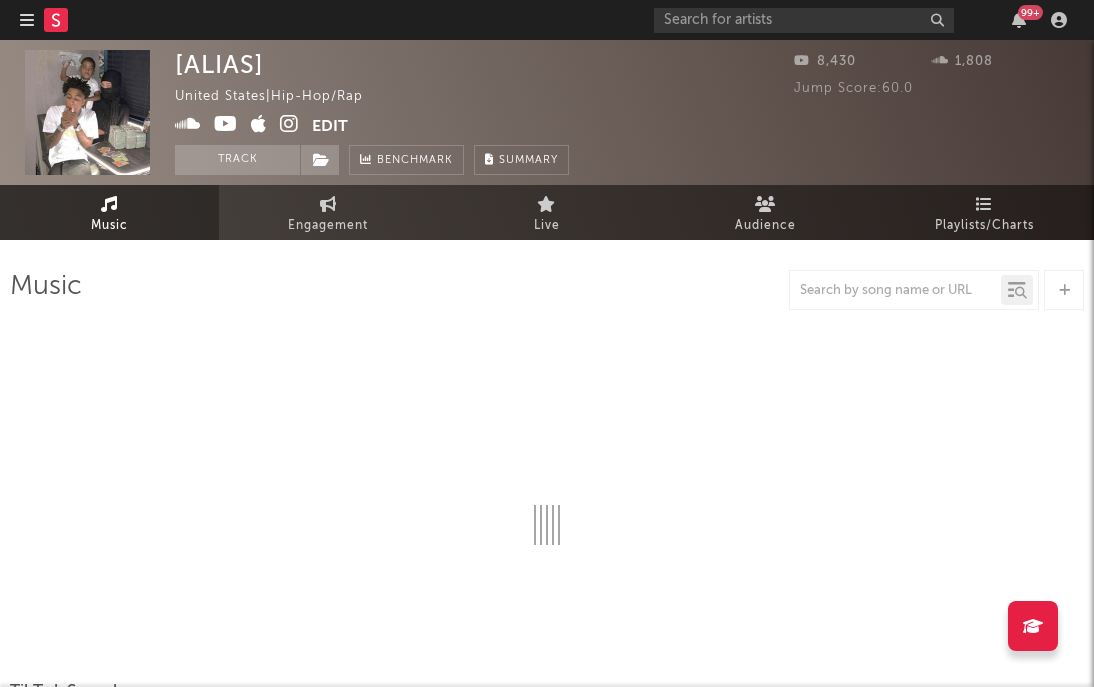 select on "1w" 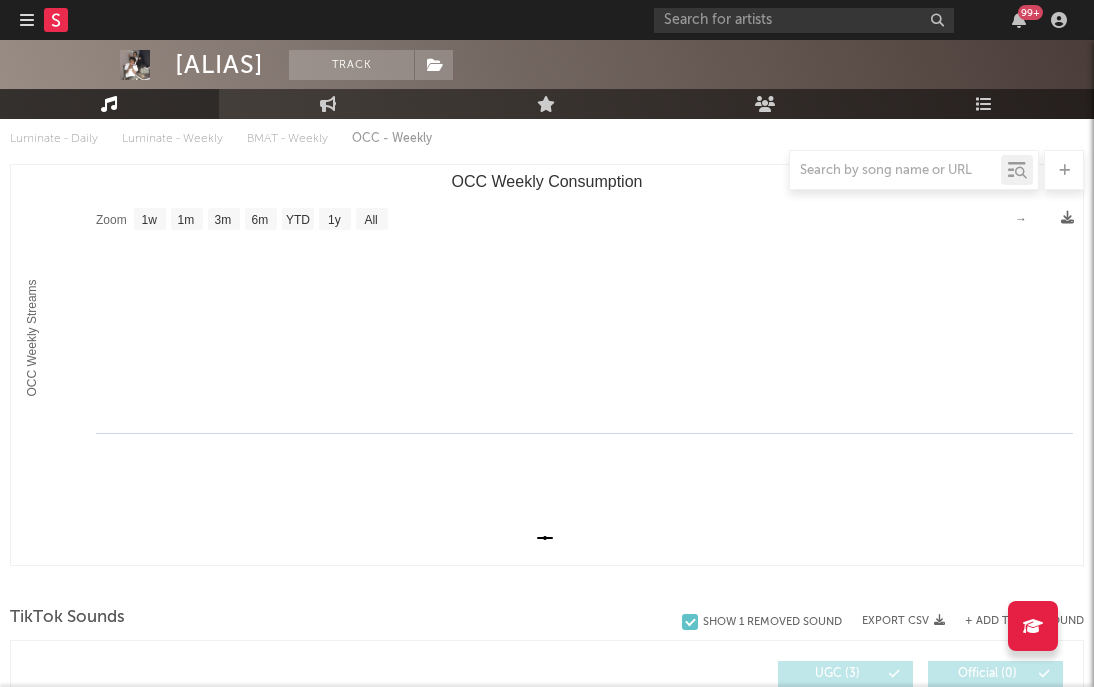 scroll, scrollTop: 80, scrollLeft: 0, axis: vertical 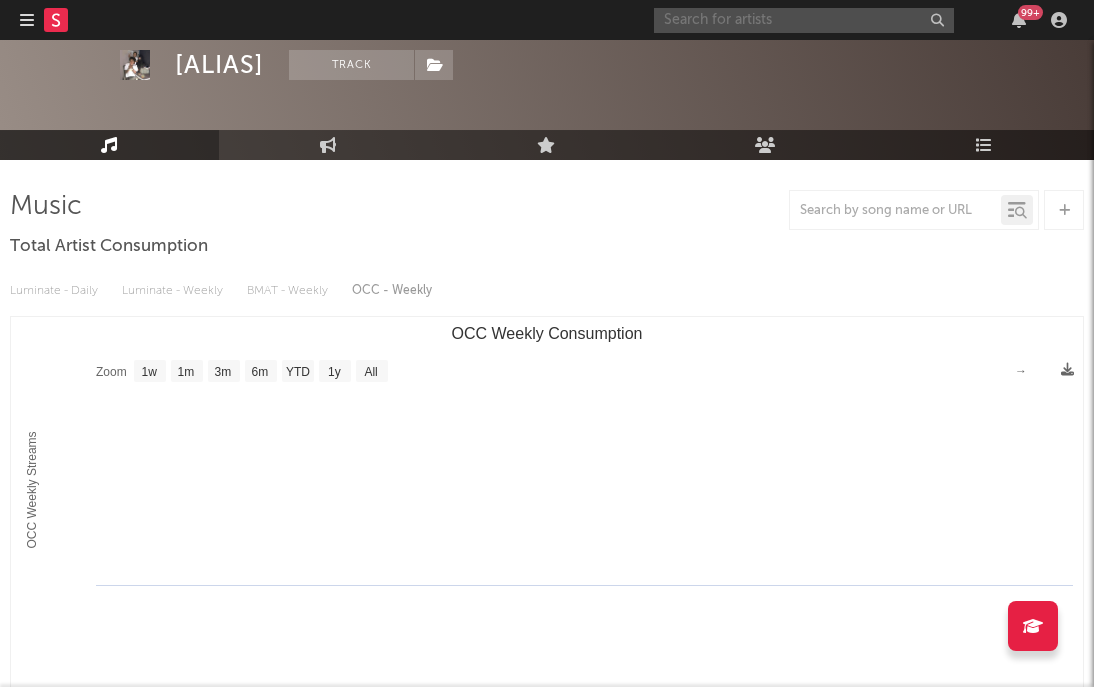 click at bounding box center [804, 20] 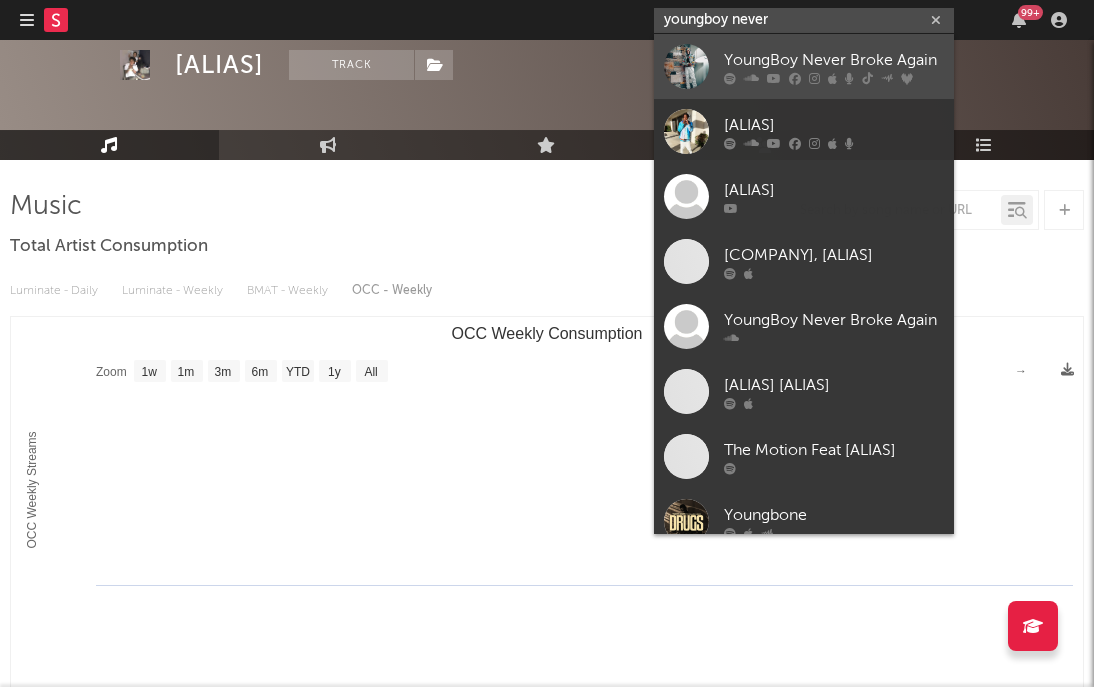 type on "youngboy never" 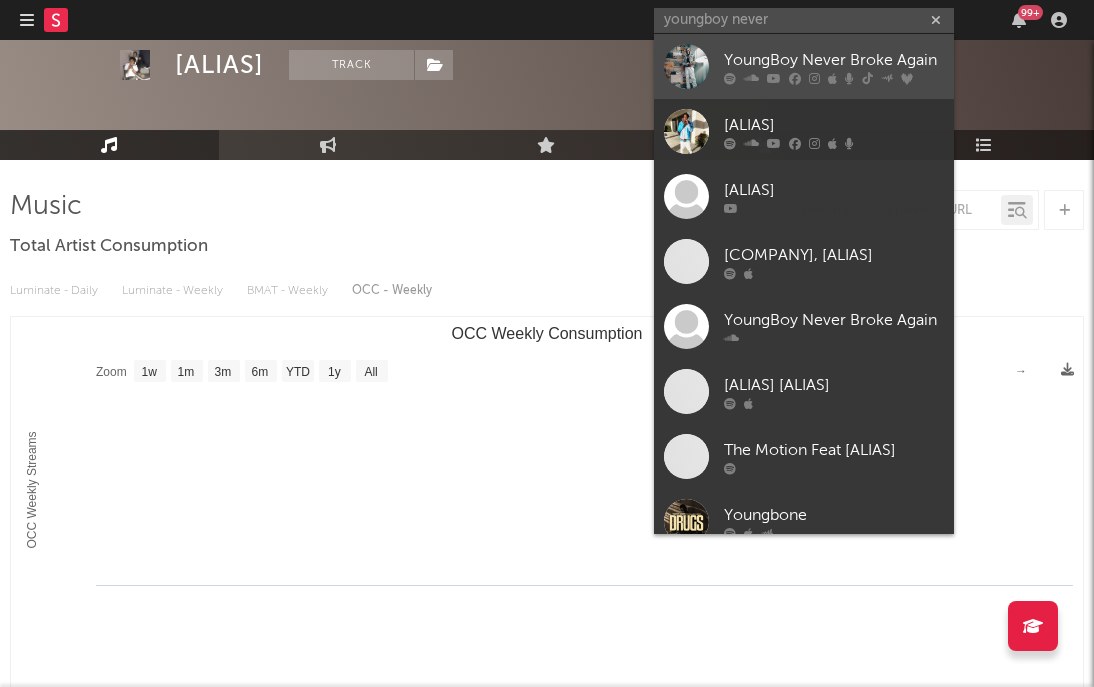 click on "YoungBoy Never Broke Again" at bounding box center (834, 60) 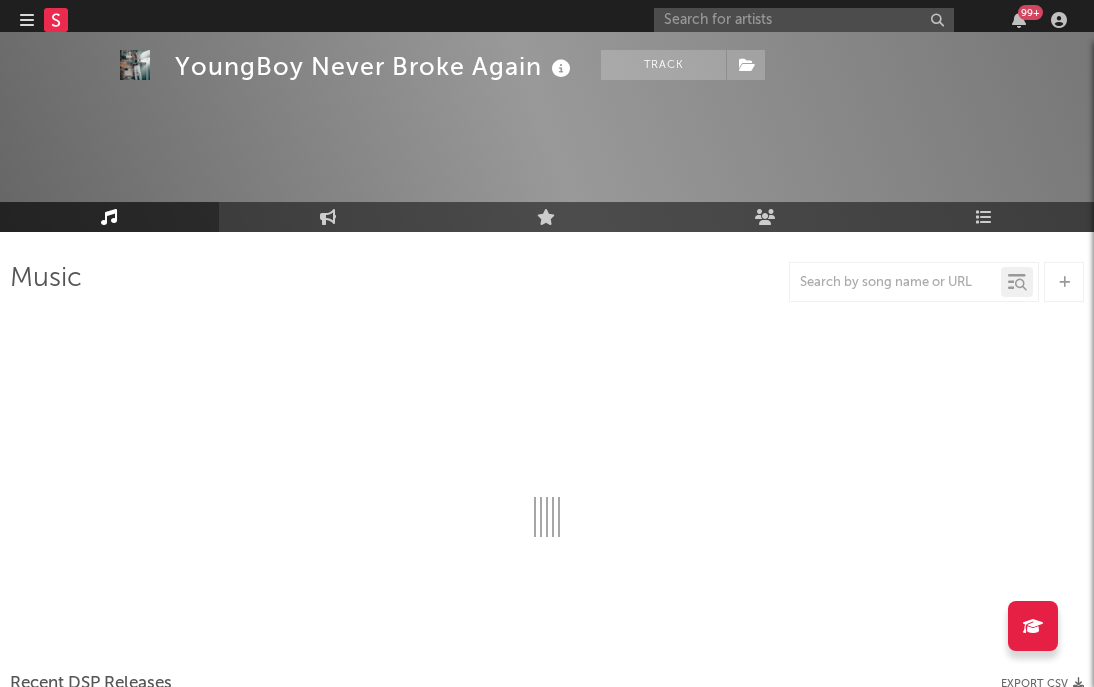 scroll, scrollTop: 80, scrollLeft: 0, axis: vertical 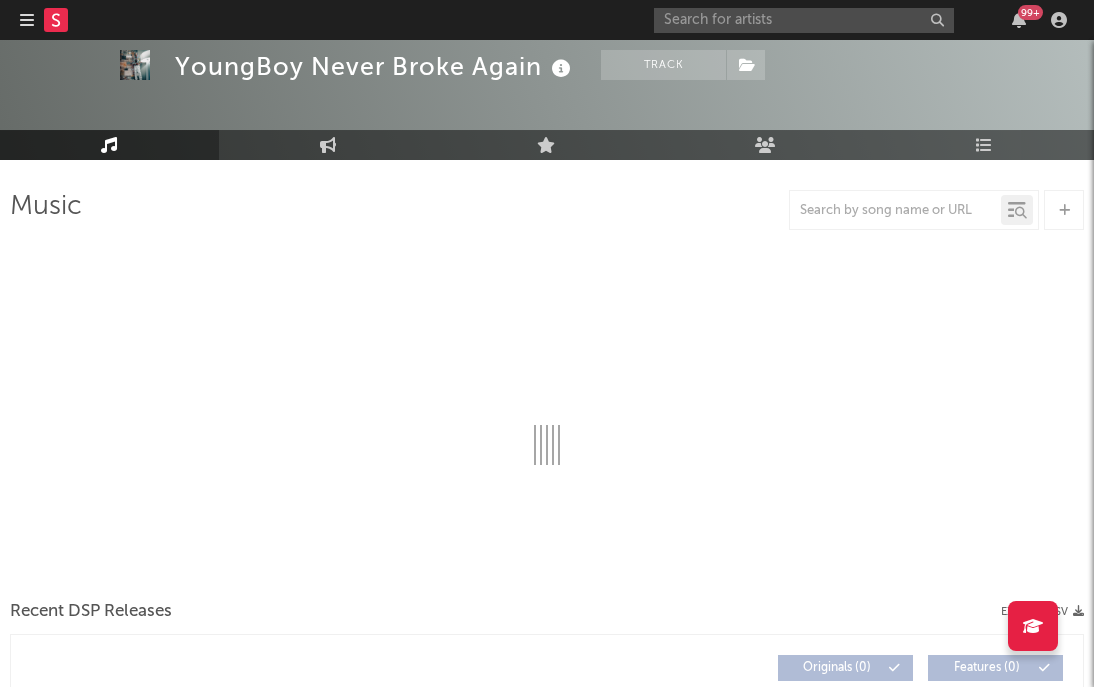 select on "6m" 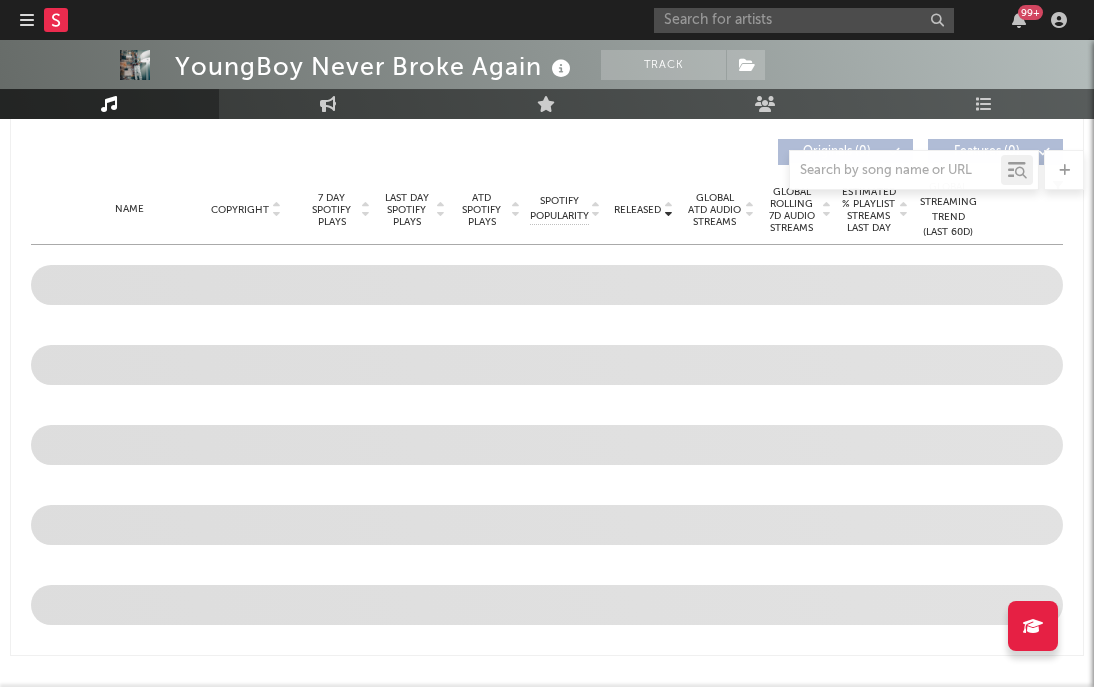 scroll, scrollTop: 629, scrollLeft: 0, axis: vertical 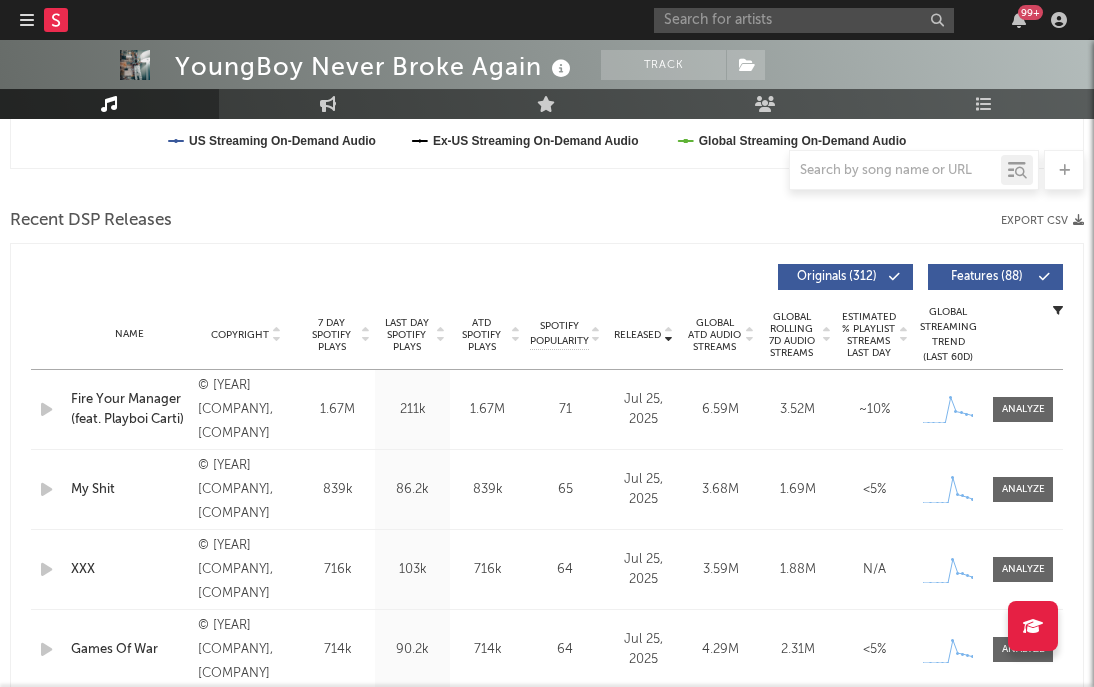 click on "Released" at bounding box center [637, 335] 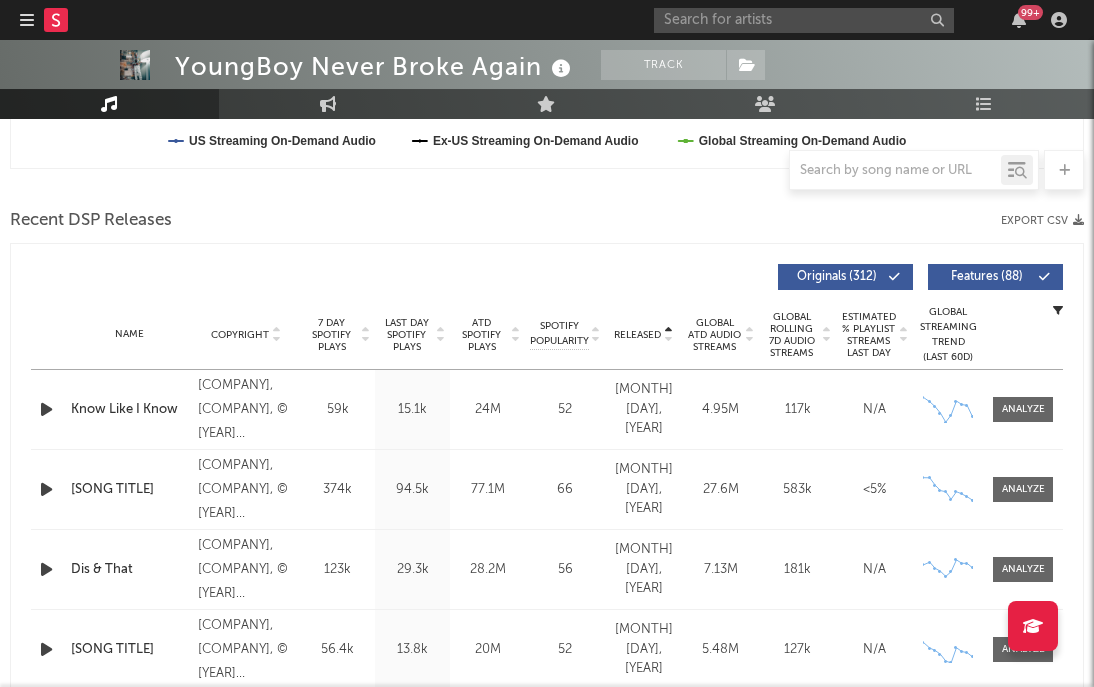 click on "Released" at bounding box center (637, 335) 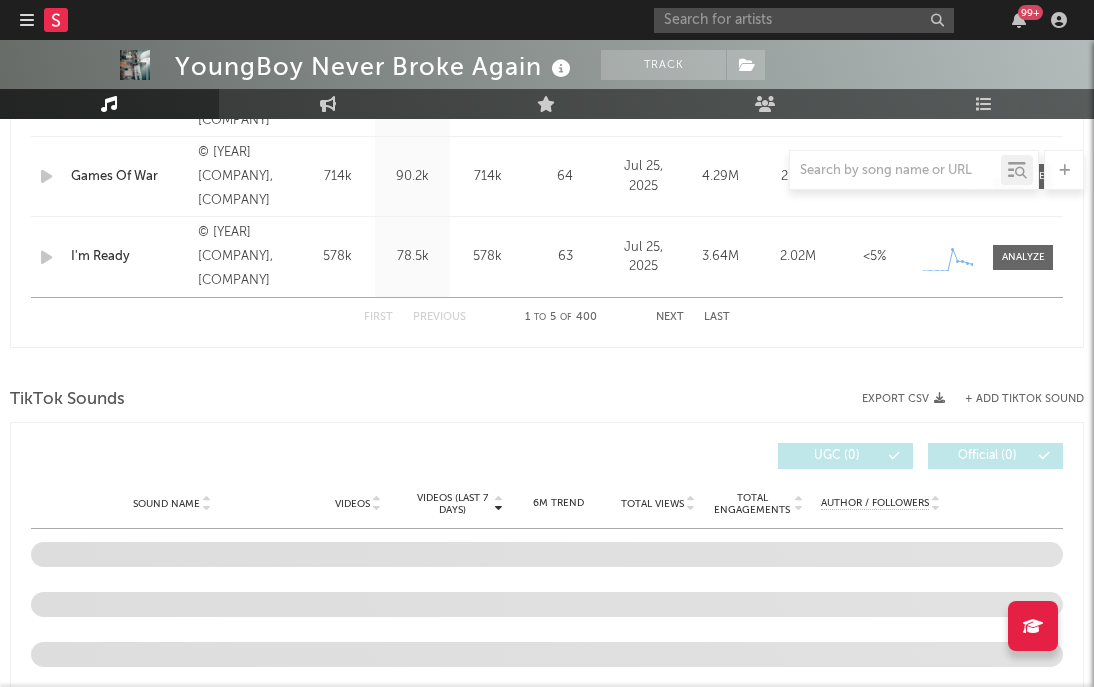 scroll, scrollTop: 1118, scrollLeft: 0, axis: vertical 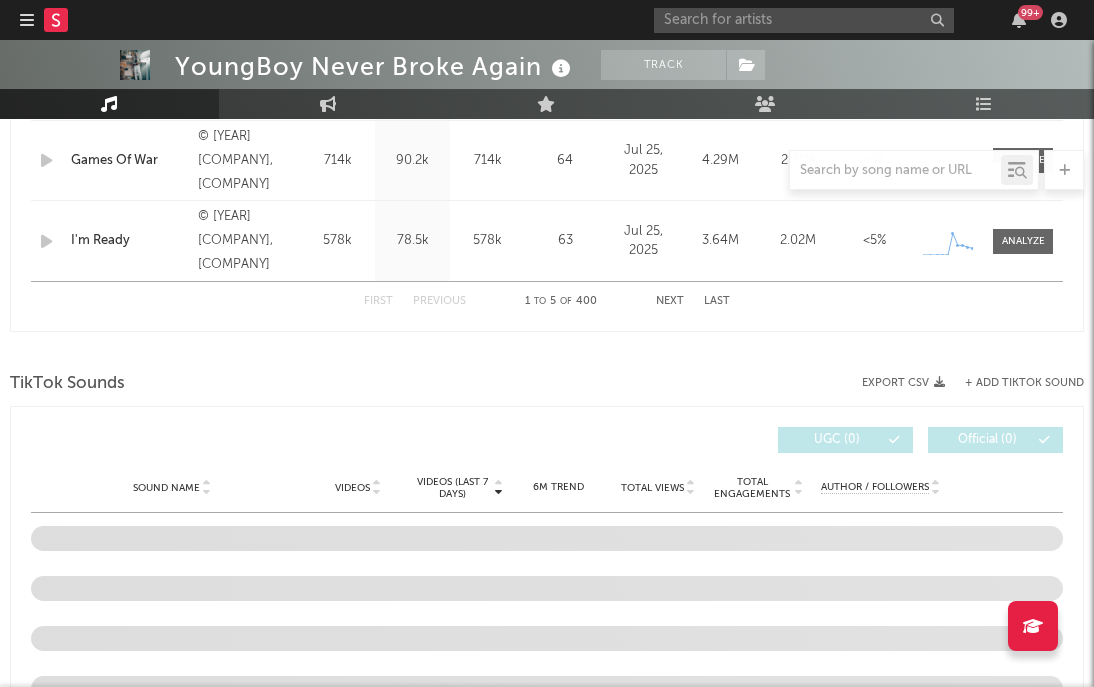 click on "Next" at bounding box center (670, 301) 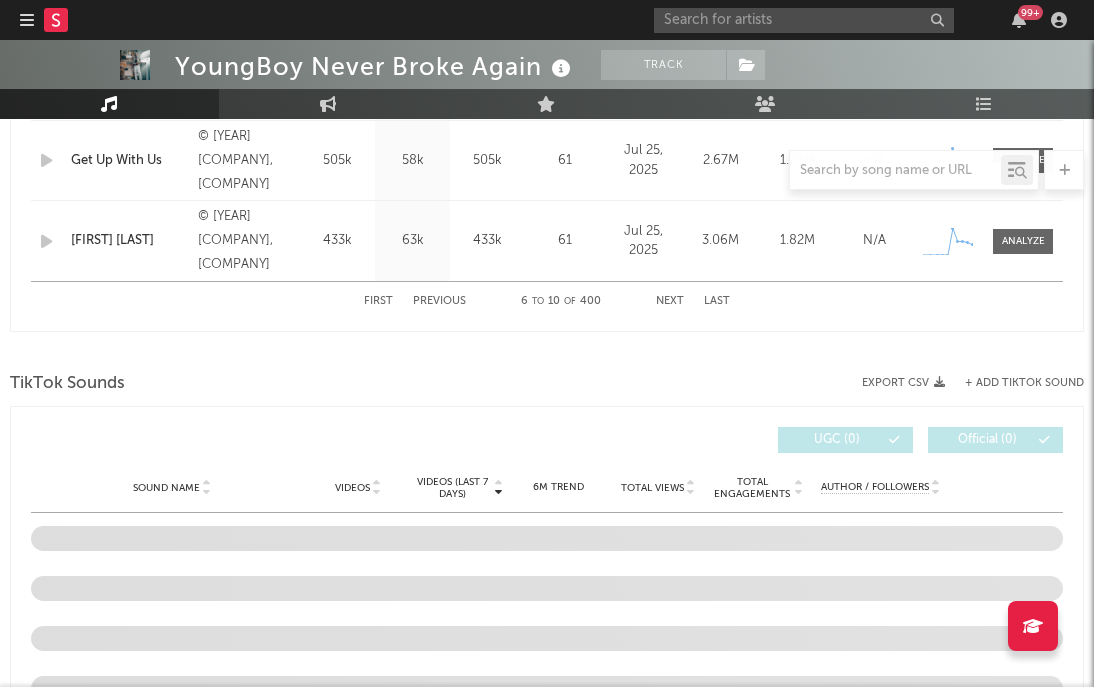 click on "Next" at bounding box center [670, 301] 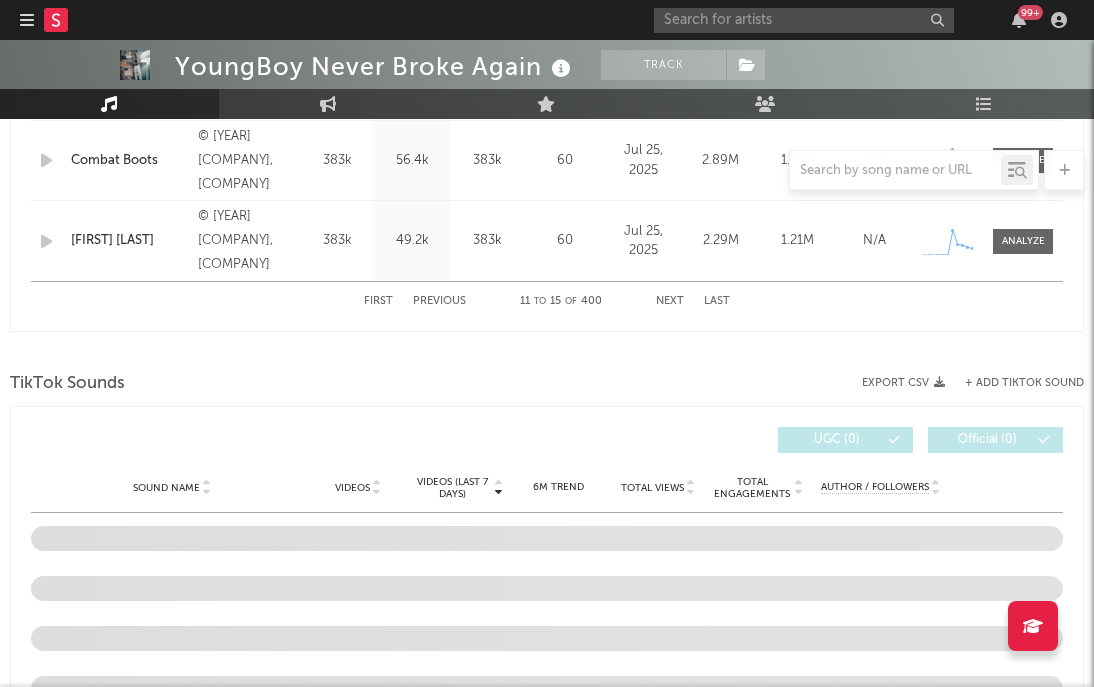click on "Next" at bounding box center (670, 301) 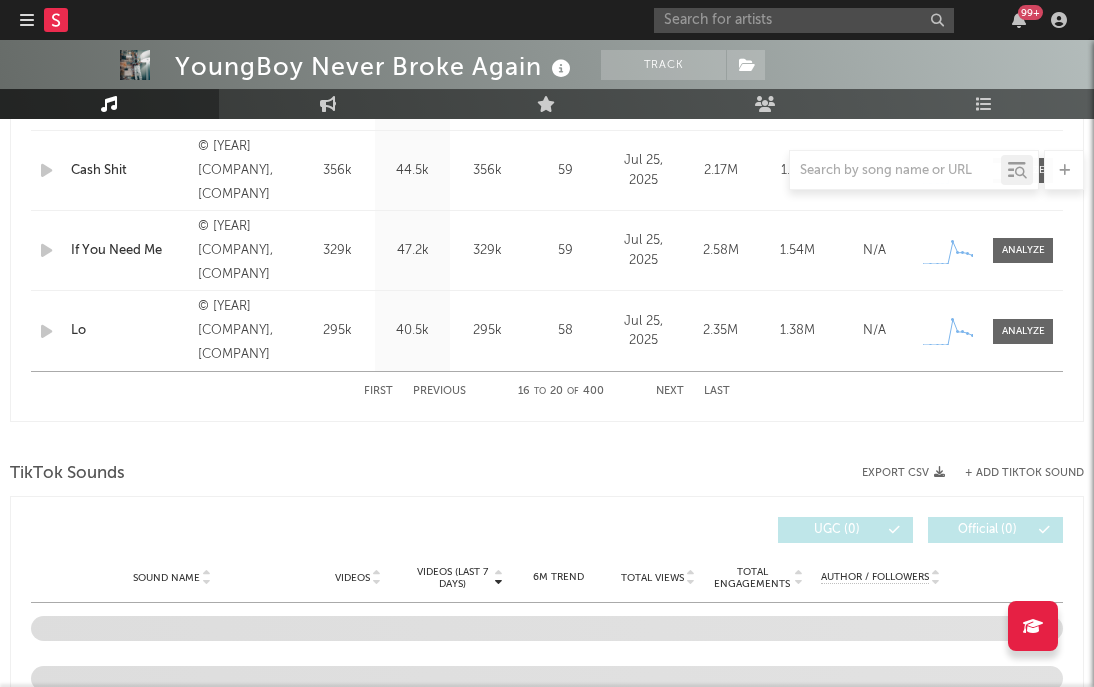 scroll, scrollTop: 1021, scrollLeft: 0, axis: vertical 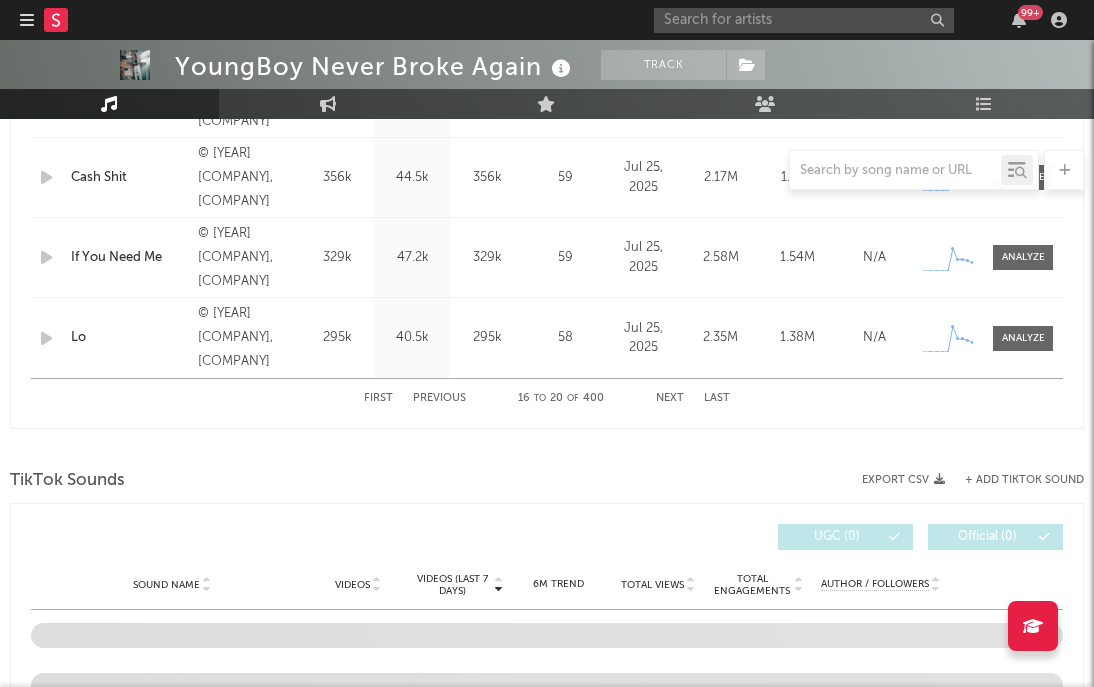 click on "First Previous [NUMBER] to [NUMBER] of [NUMBER] Next Last" at bounding box center (547, 398) 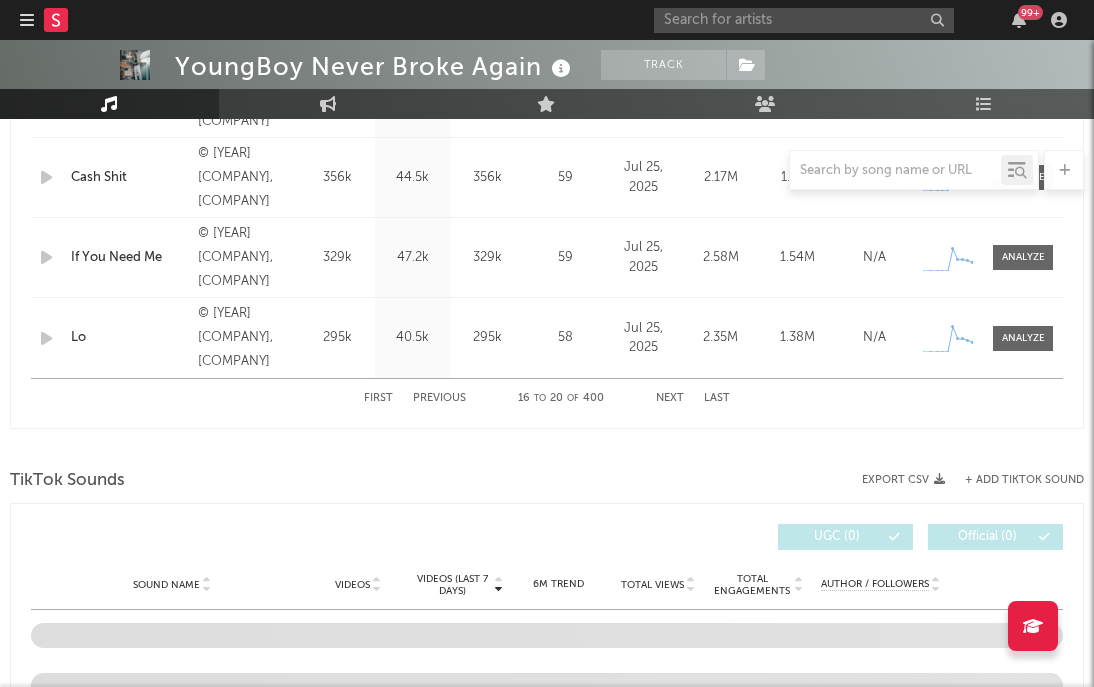 click on "Next" at bounding box center (670, 398) 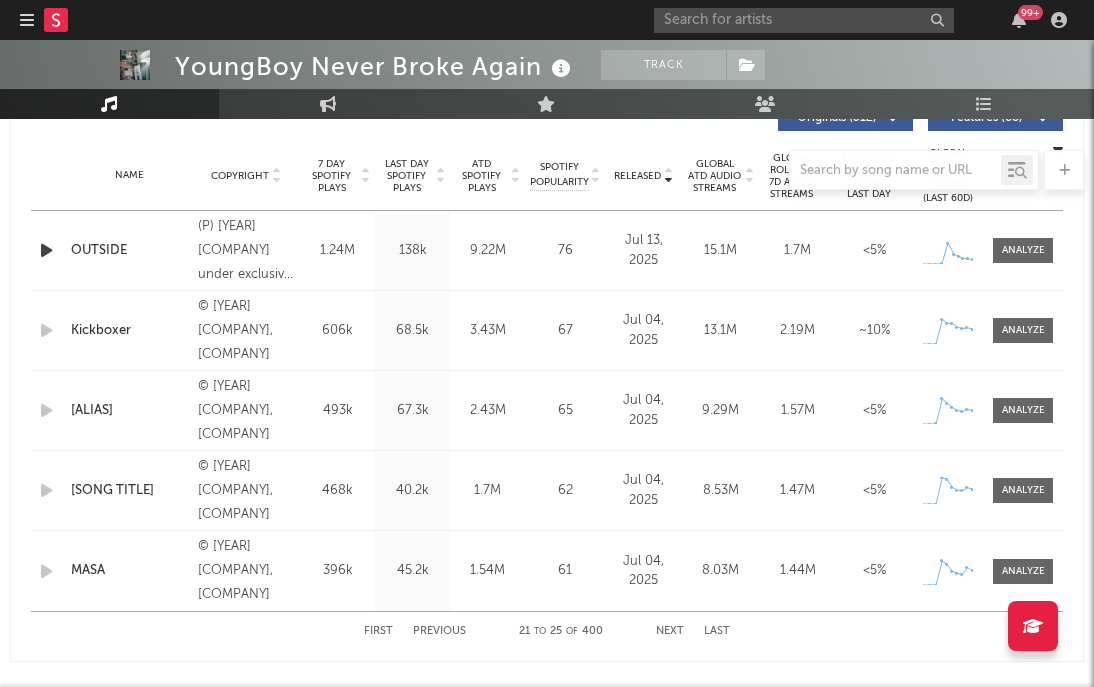 scroll, scrollTop: 790, scrollLeft: 0, axis: vertical 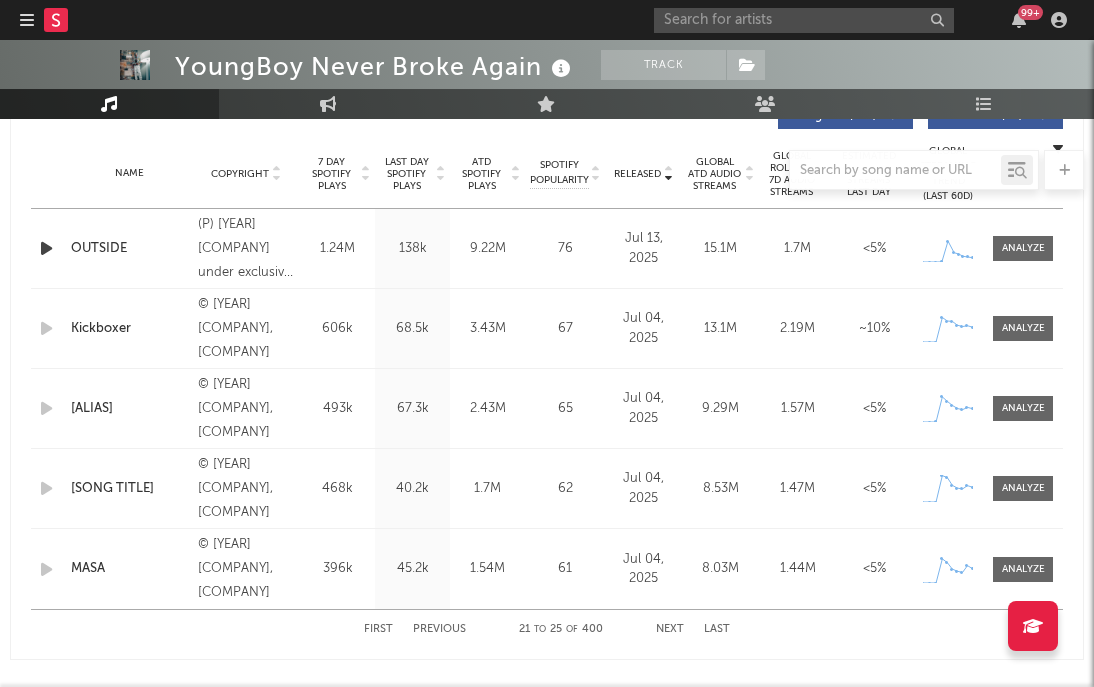 click on "Previous" at bounding box center (439, 629) 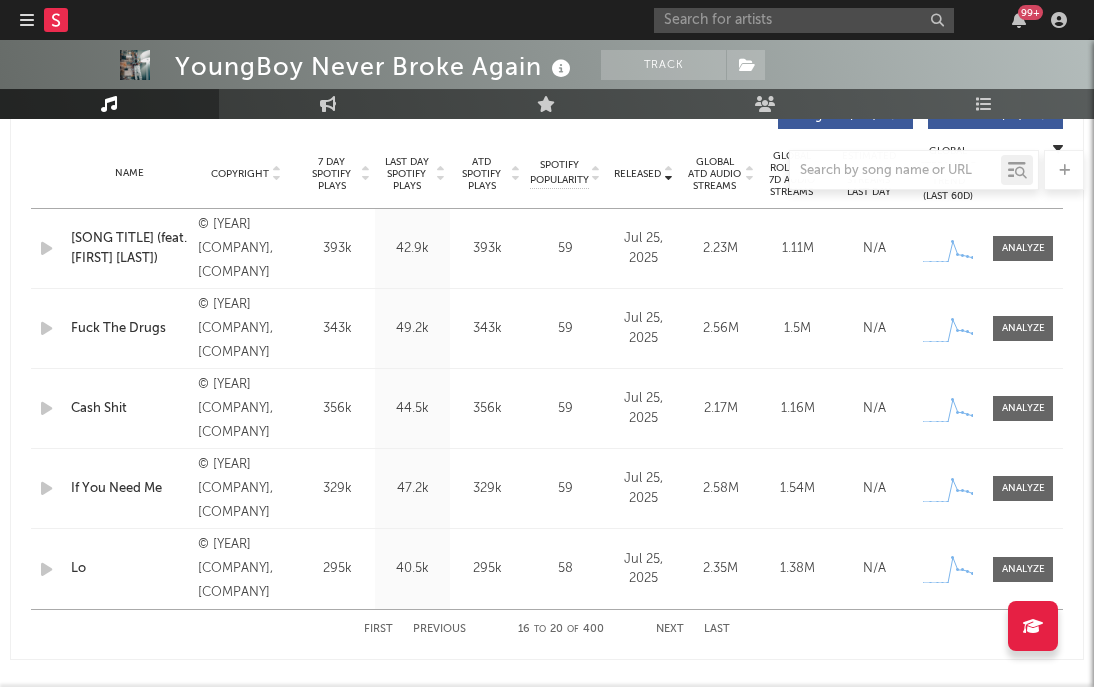 click on "Next" at bounding box center [670, 629] 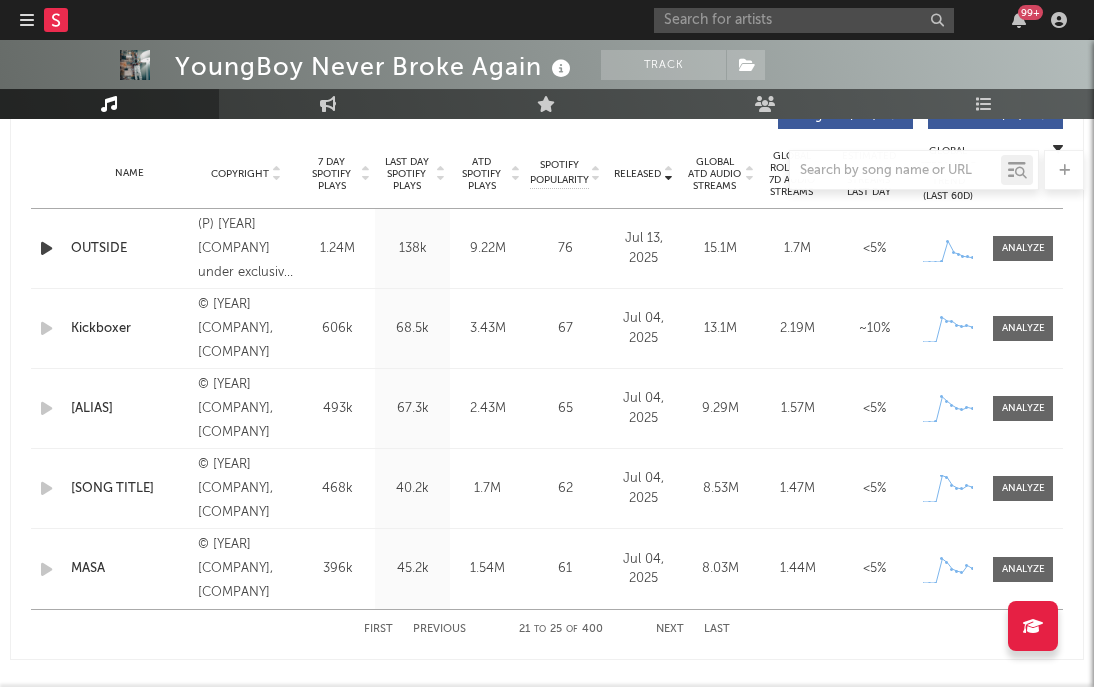 click on "Next" at bounding box center (670, 629) 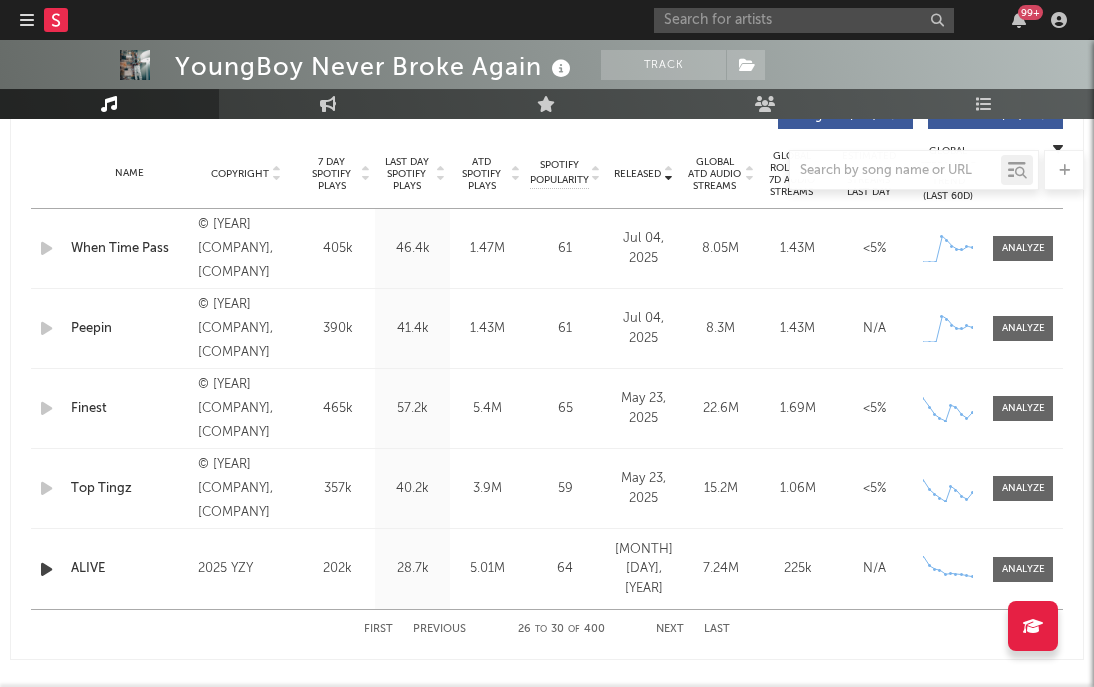 click on "Next" at bounding box center [670, 629] 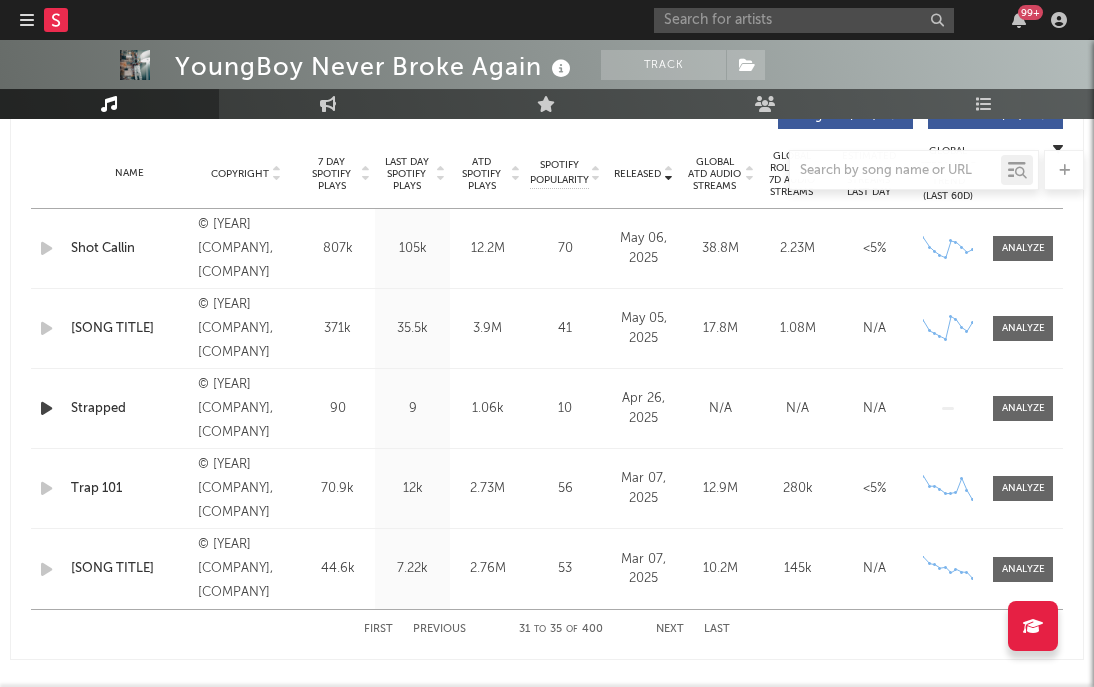 click on "[SONG TITLE]" at bounding box center (129, 329) 